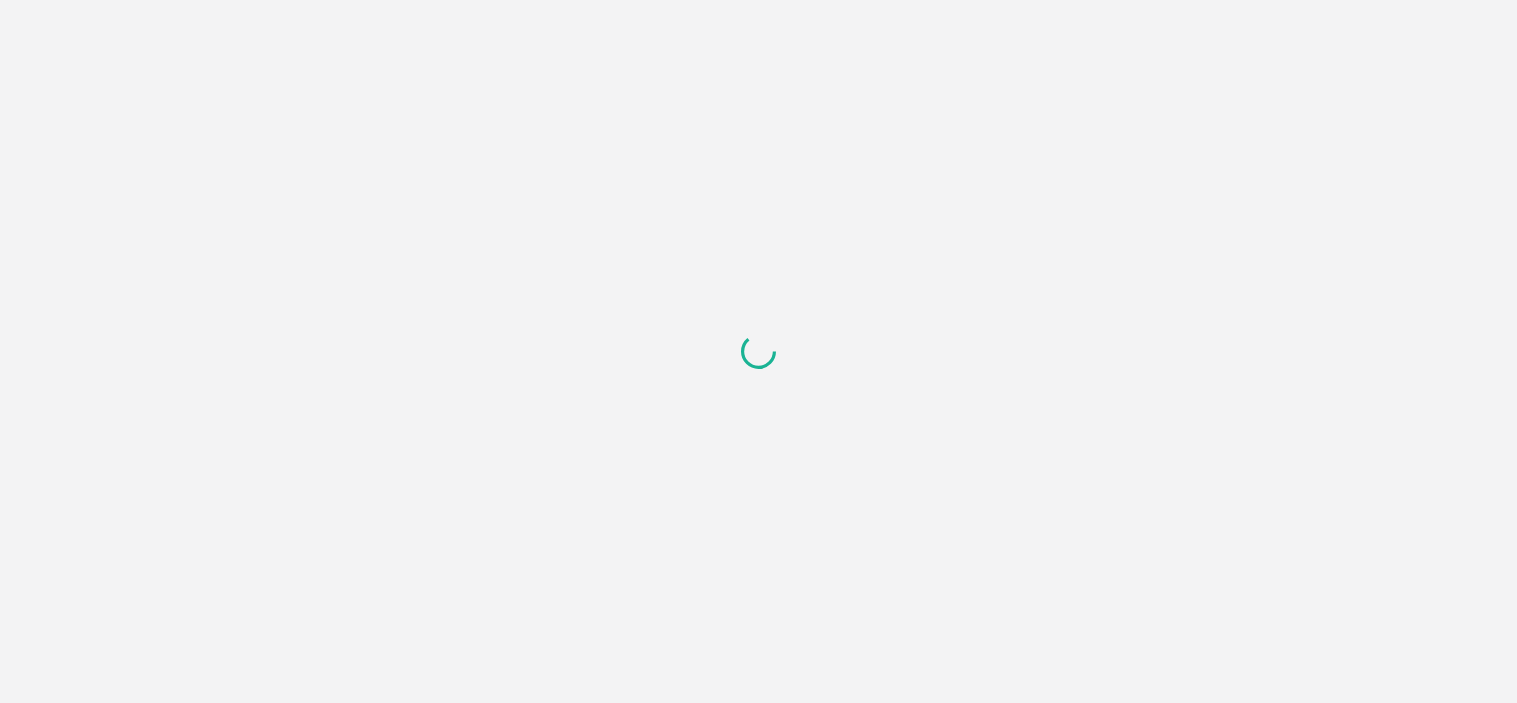 scroll, scrollTop: 0, scrollLeft: 0, axis: both 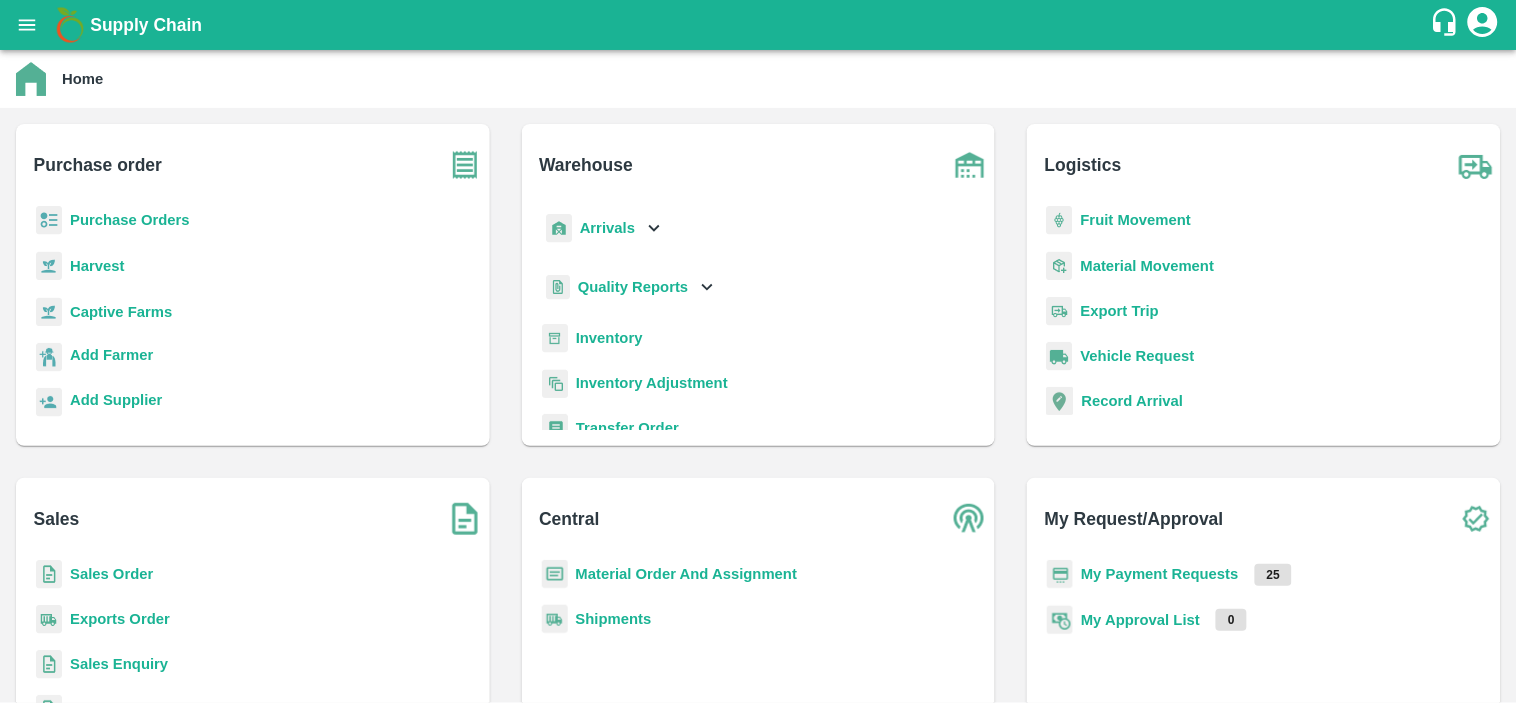 click on "Purchase Orders" at bounding box center (130, 220) 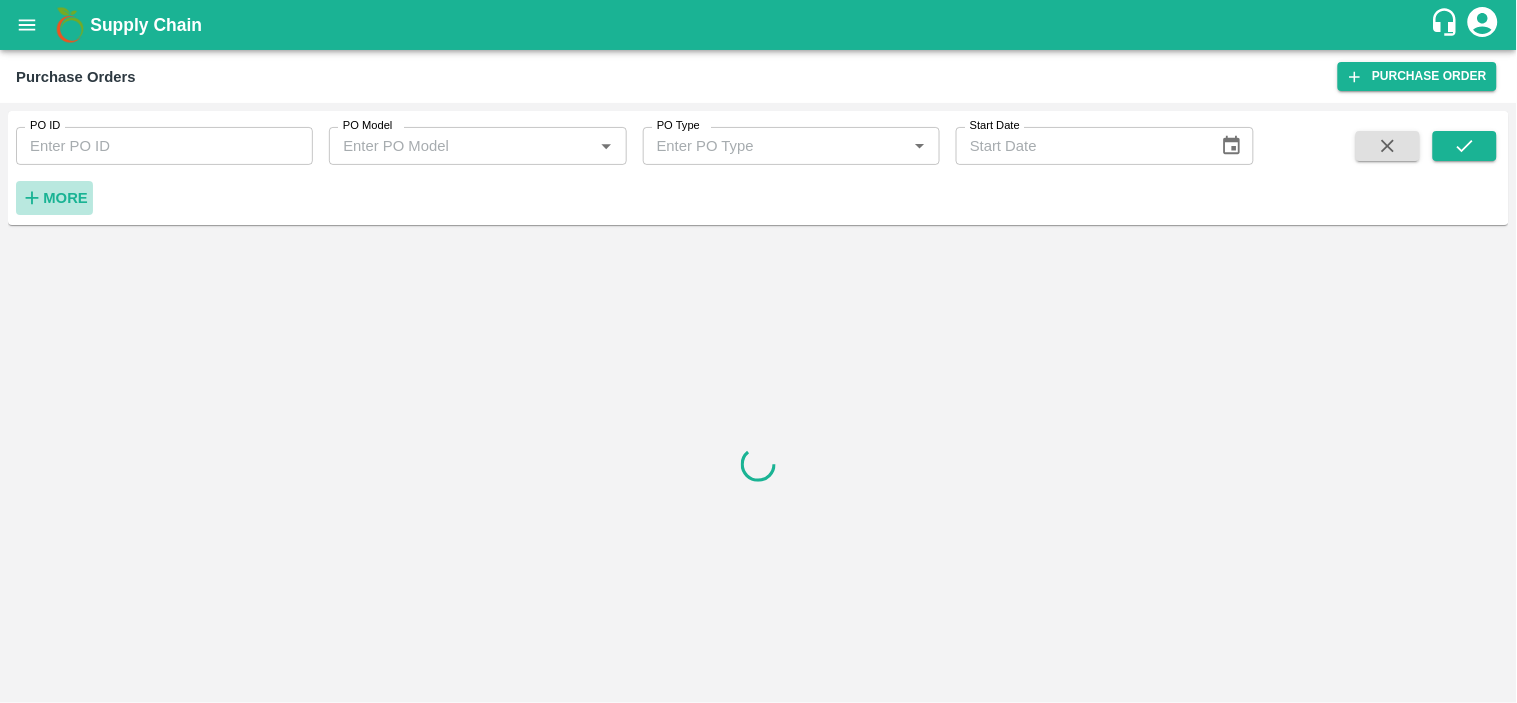 click on "More" at bounding box center (65, 198) 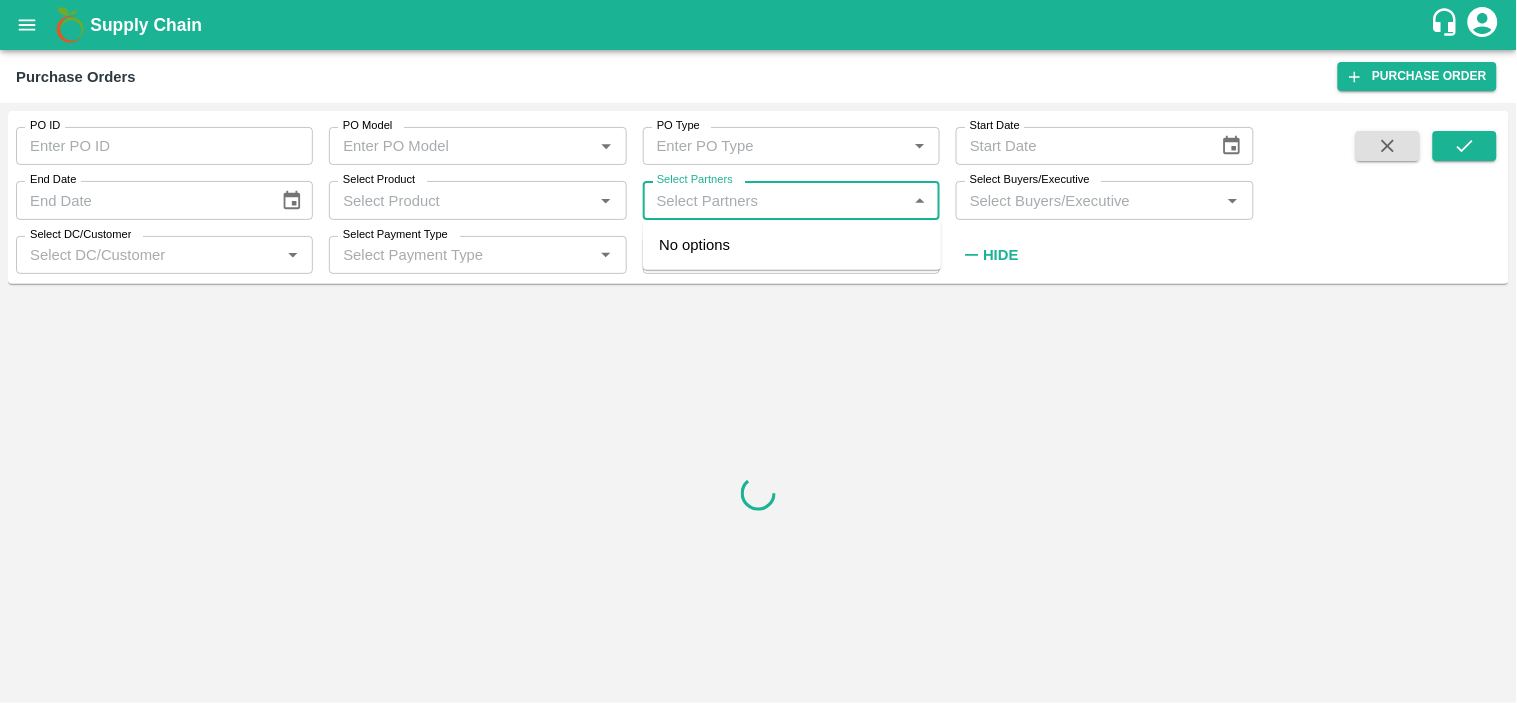 click on "Select Partners" at bounding box center (775, 200) 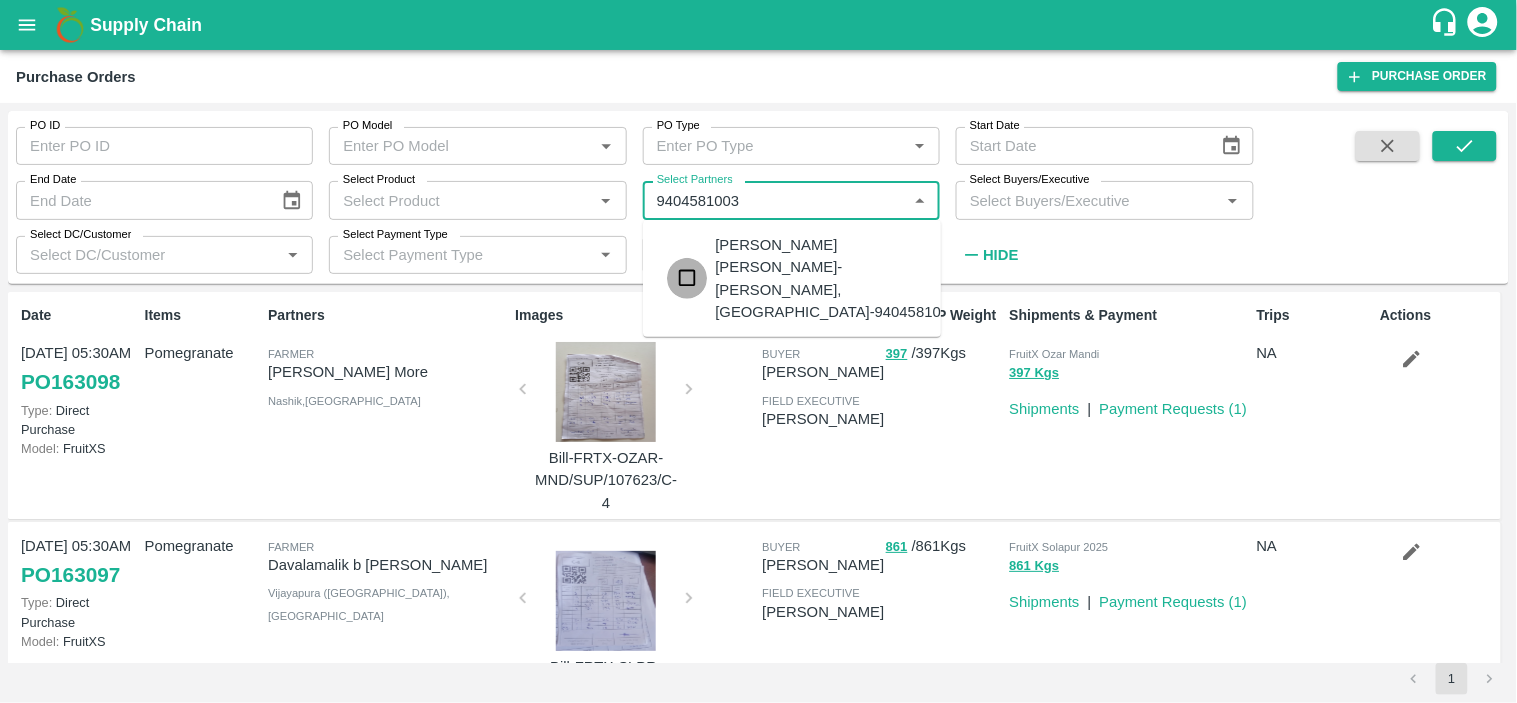click at bounding box center (687, 278) 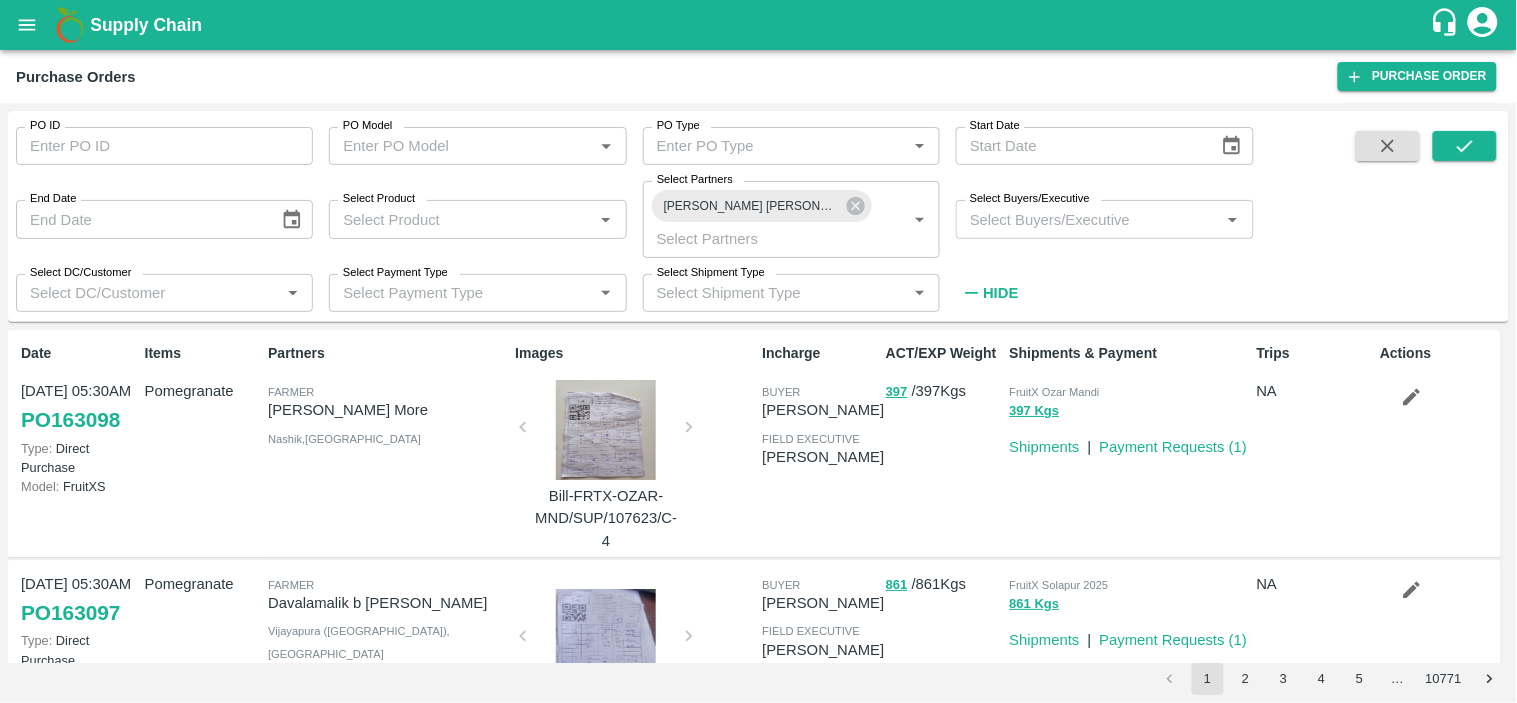 click at bounding box center [606, 430] 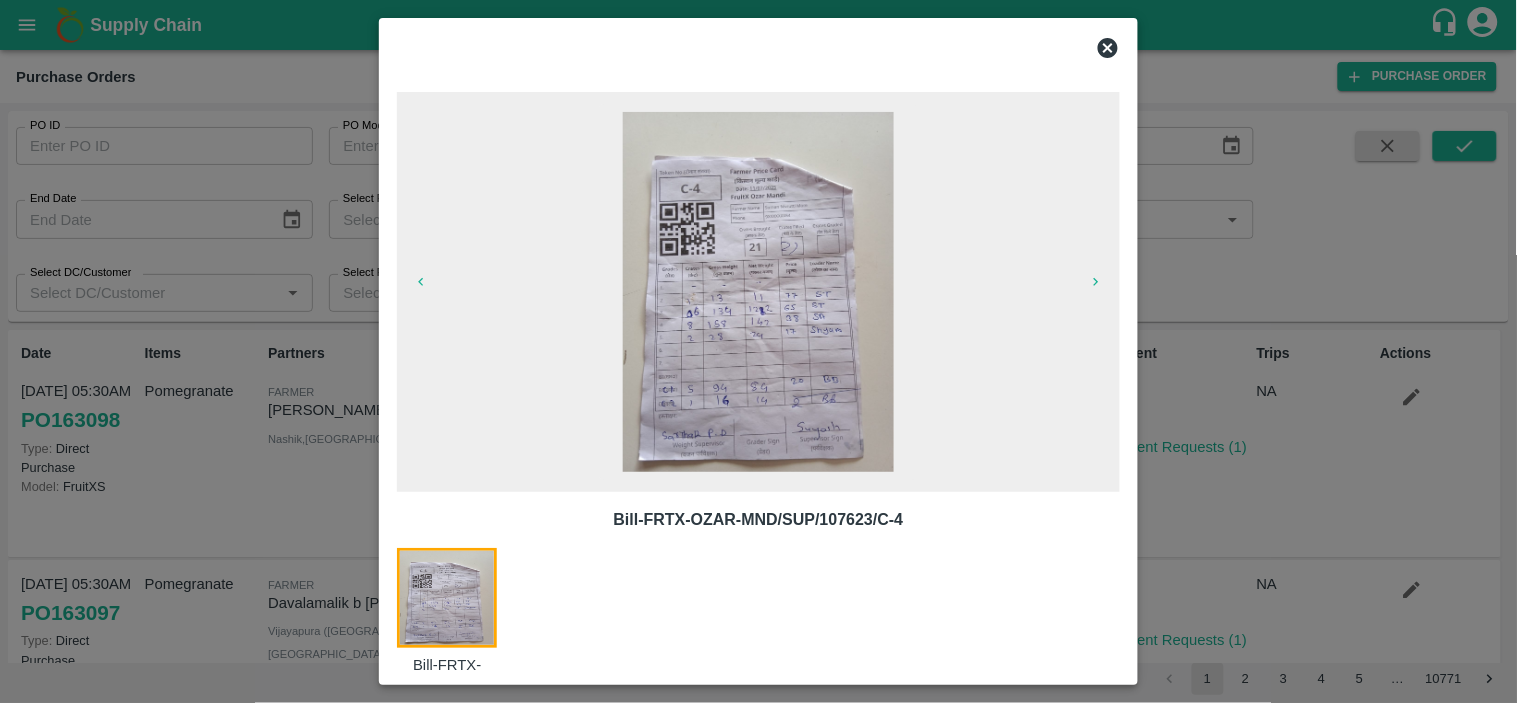 click at bounding box center (758, 292) 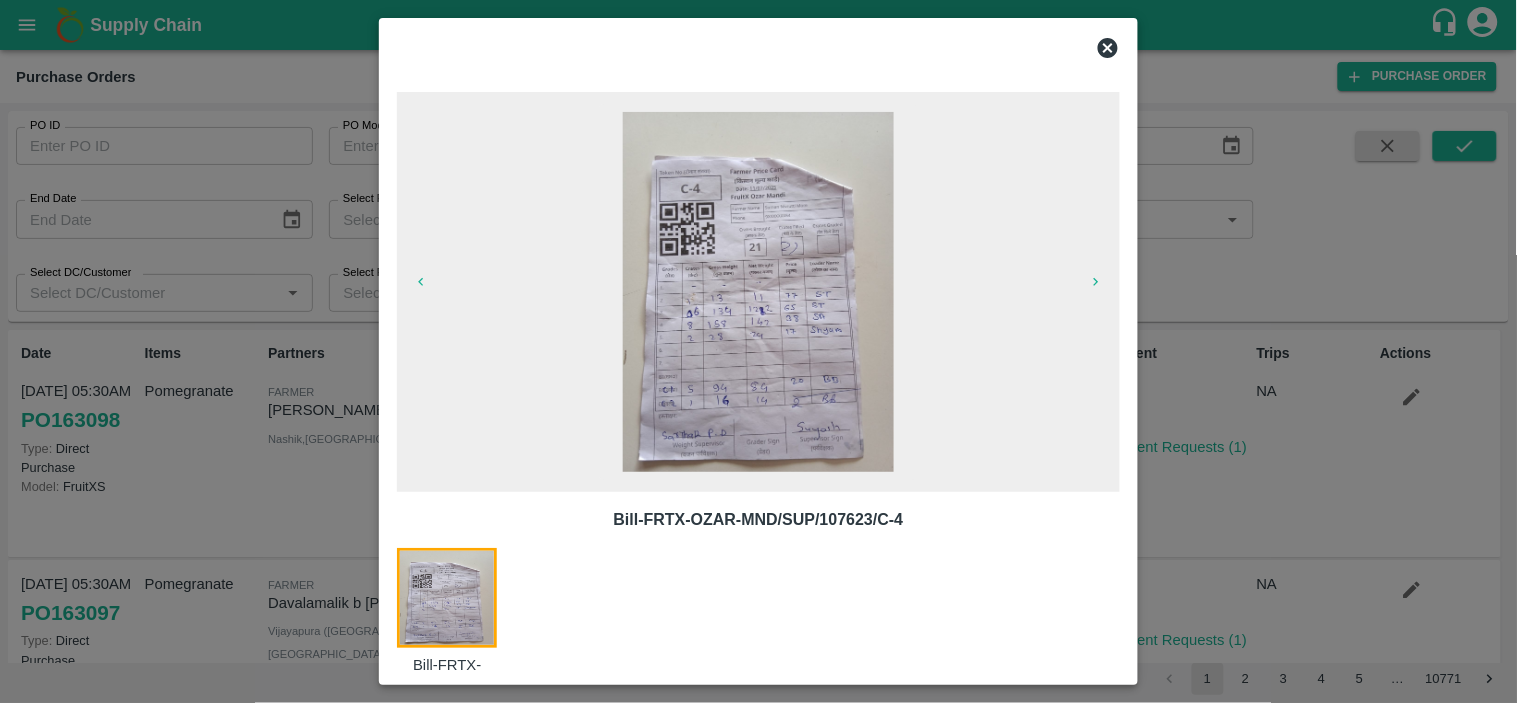 click 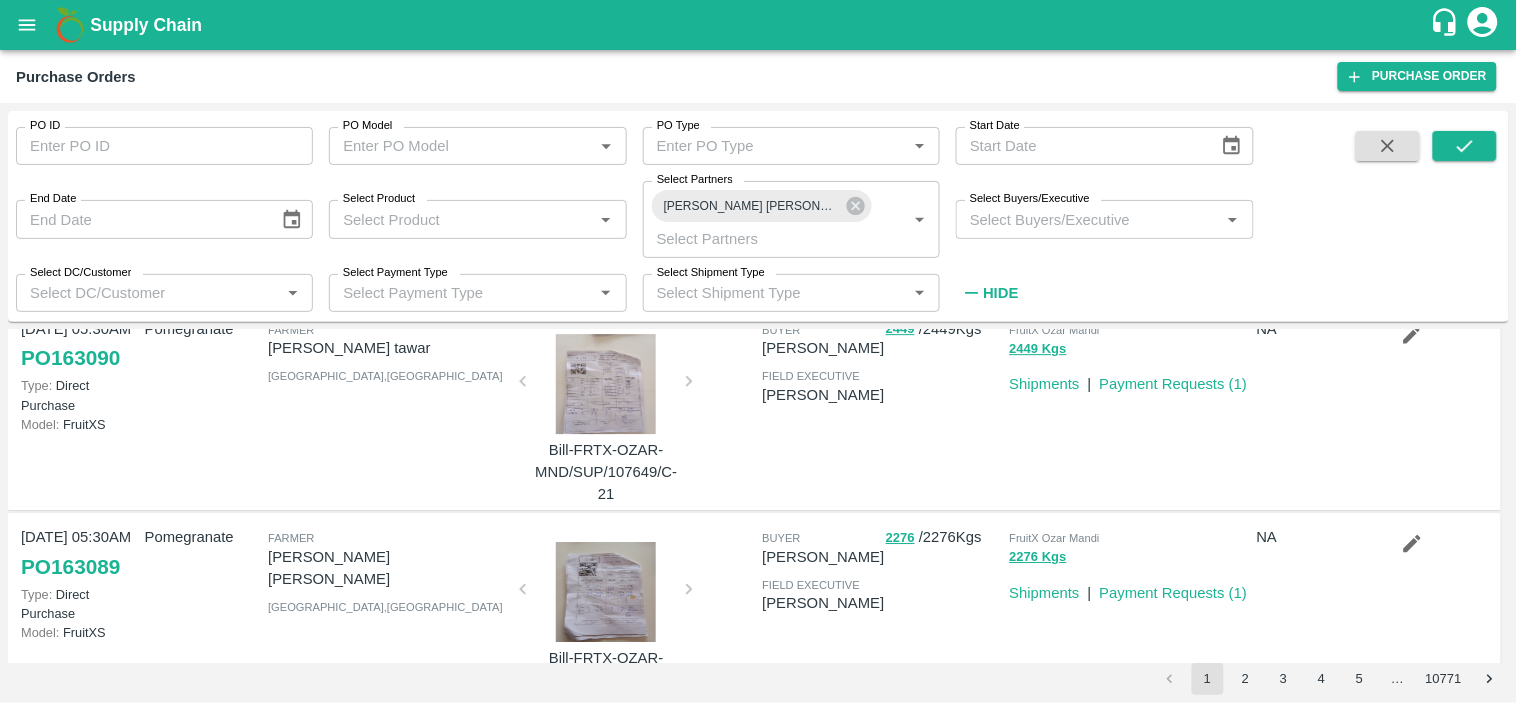 scroll, scrollTop: 1746, scrollLeft: 0, axis: vertical 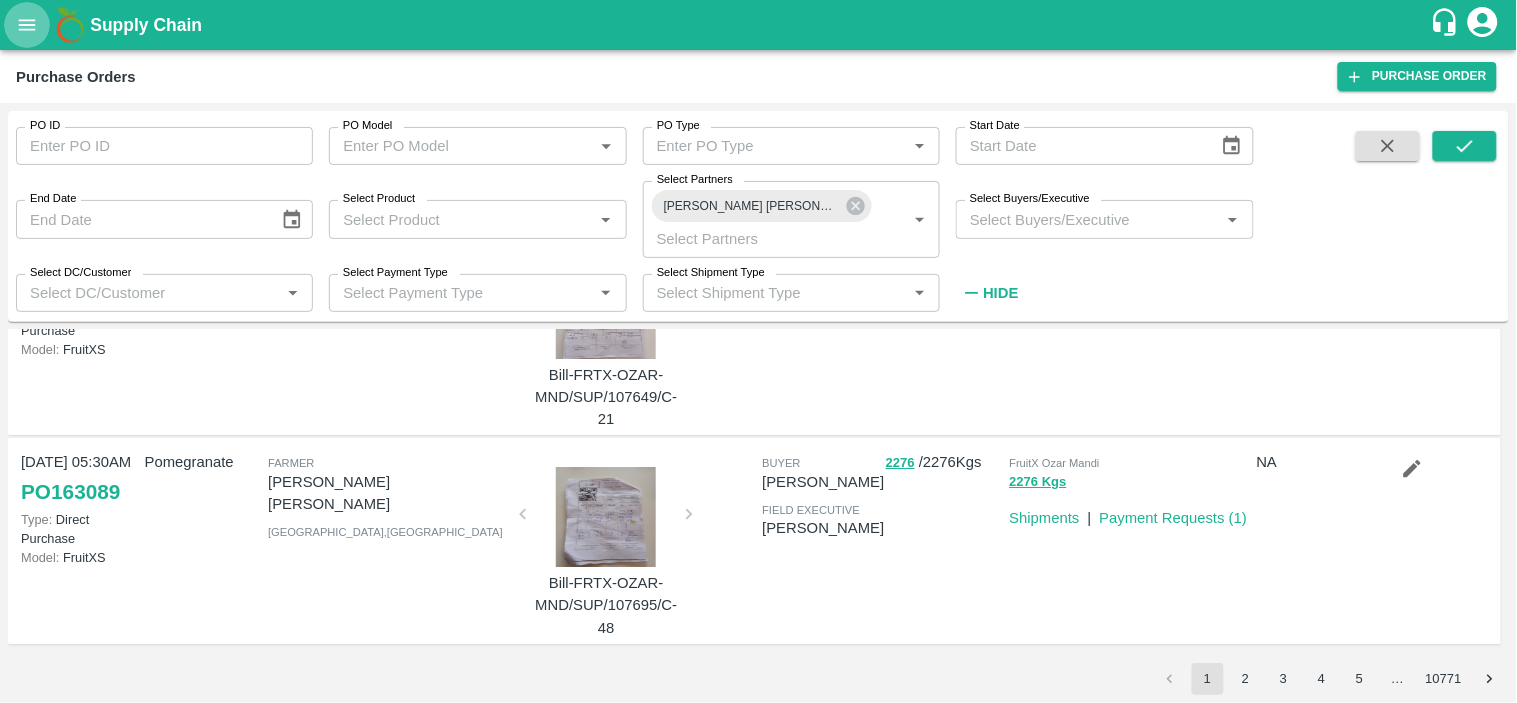 click 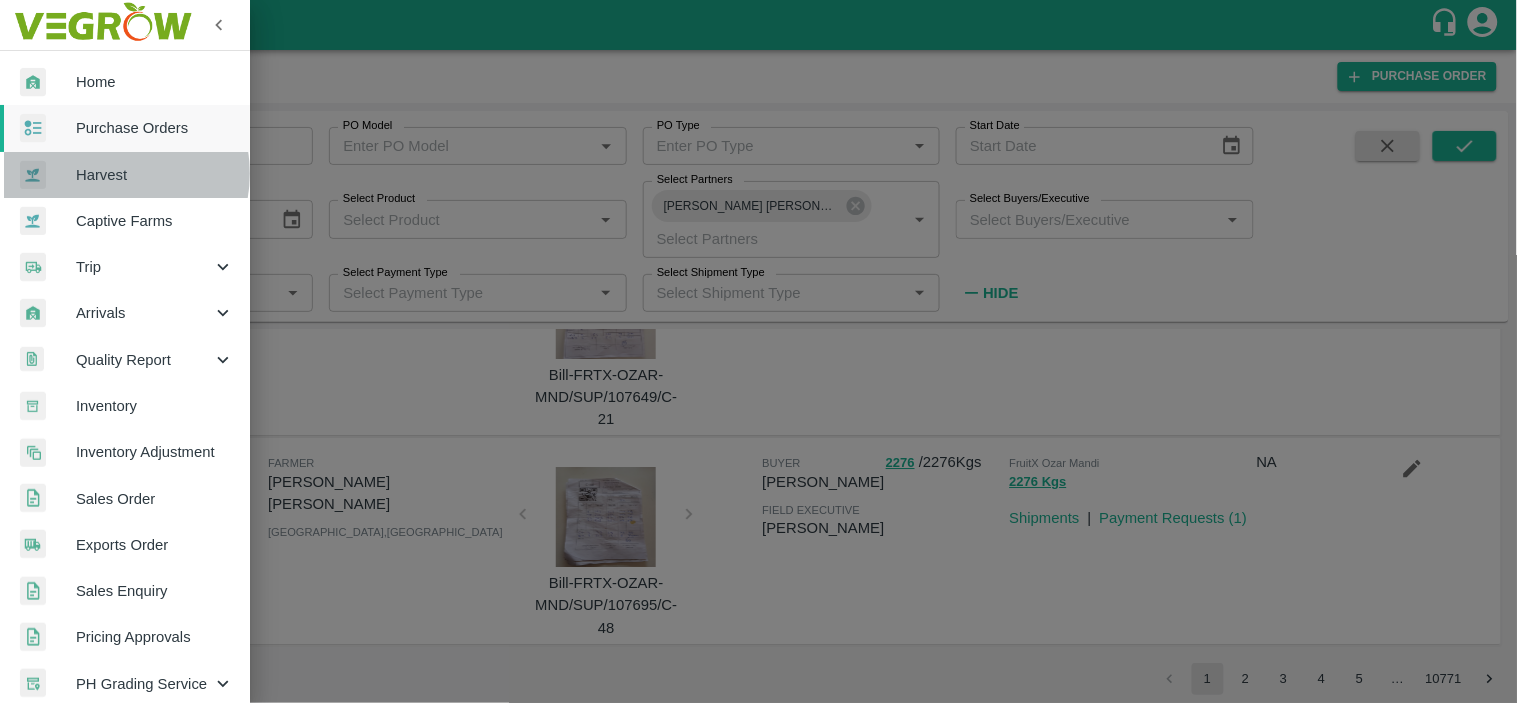 click on "Harvest" at bounding box center [155, 175] 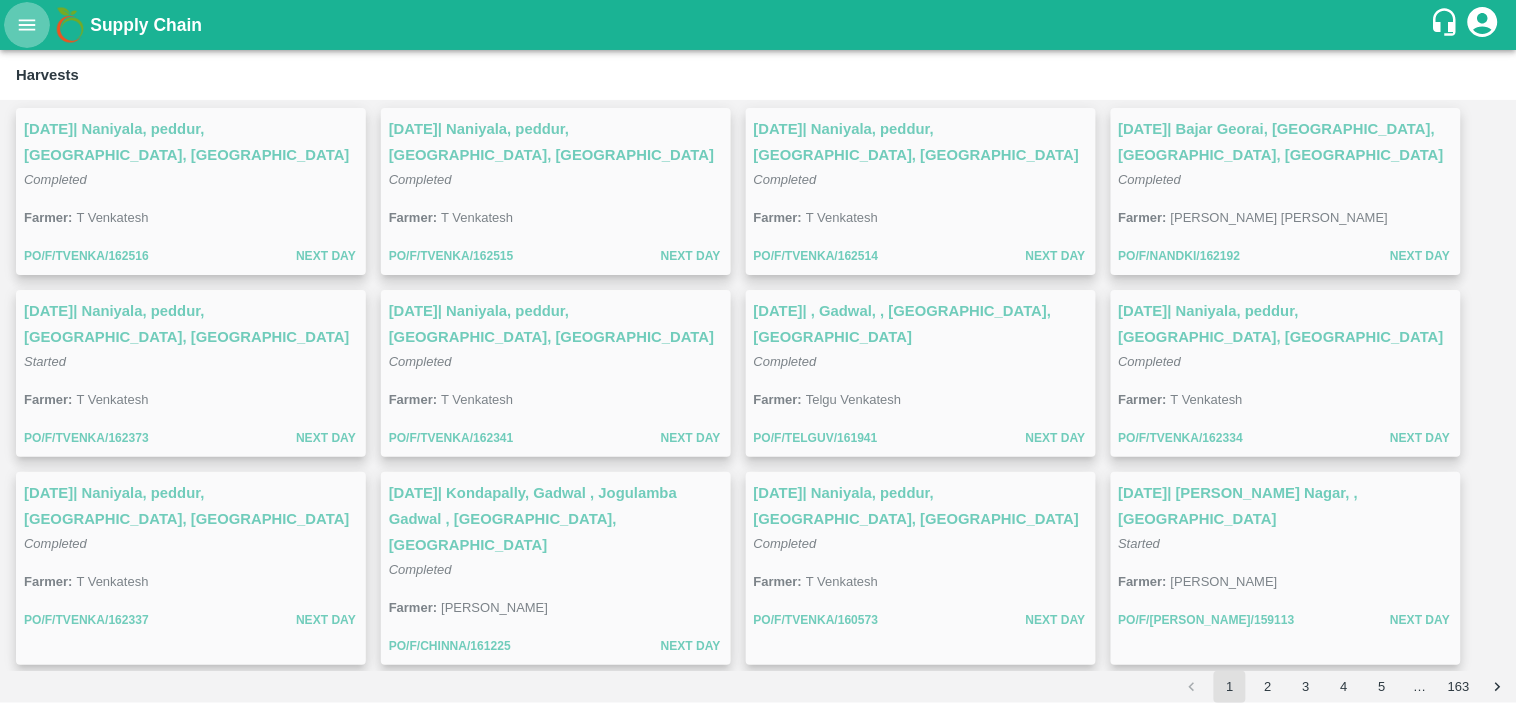click 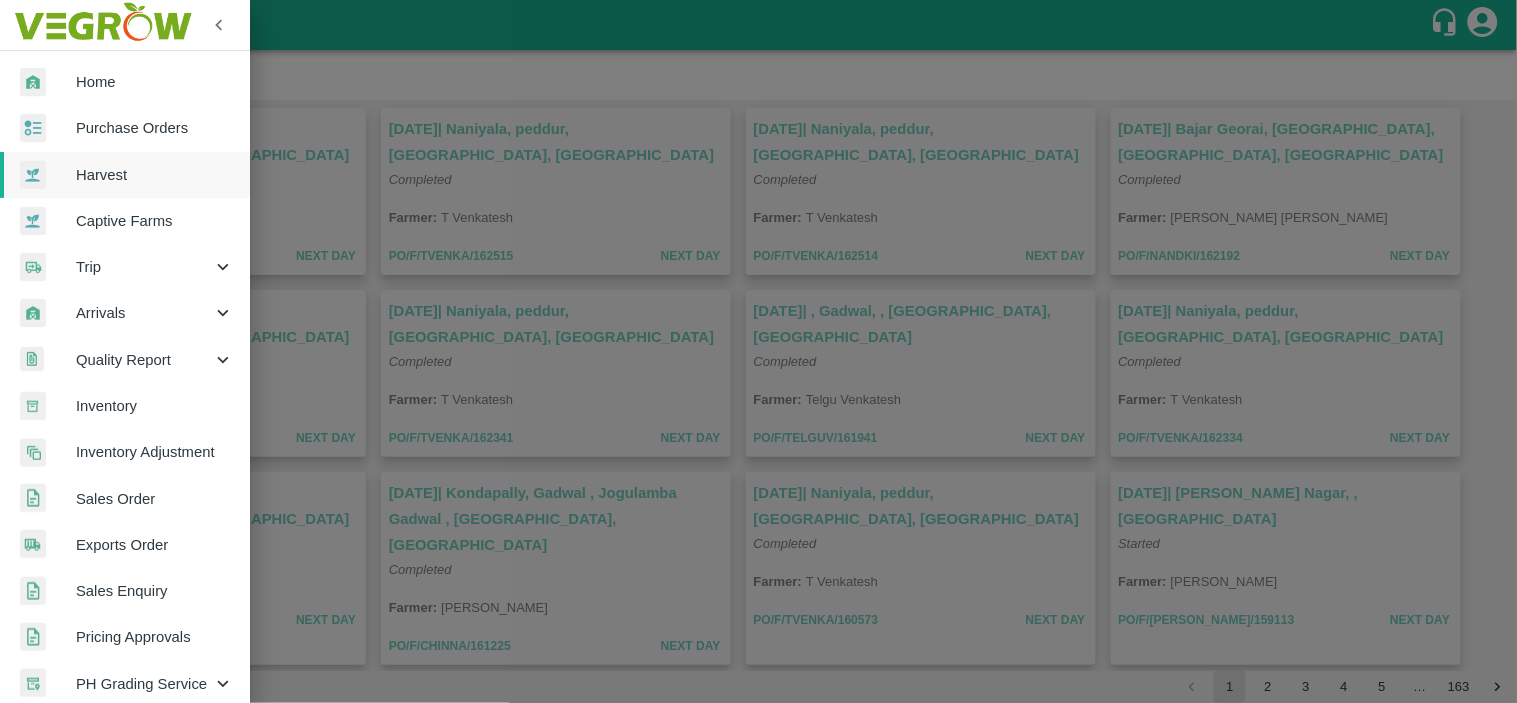 click on "Purchase Orders" at bounding box center [155, 128] 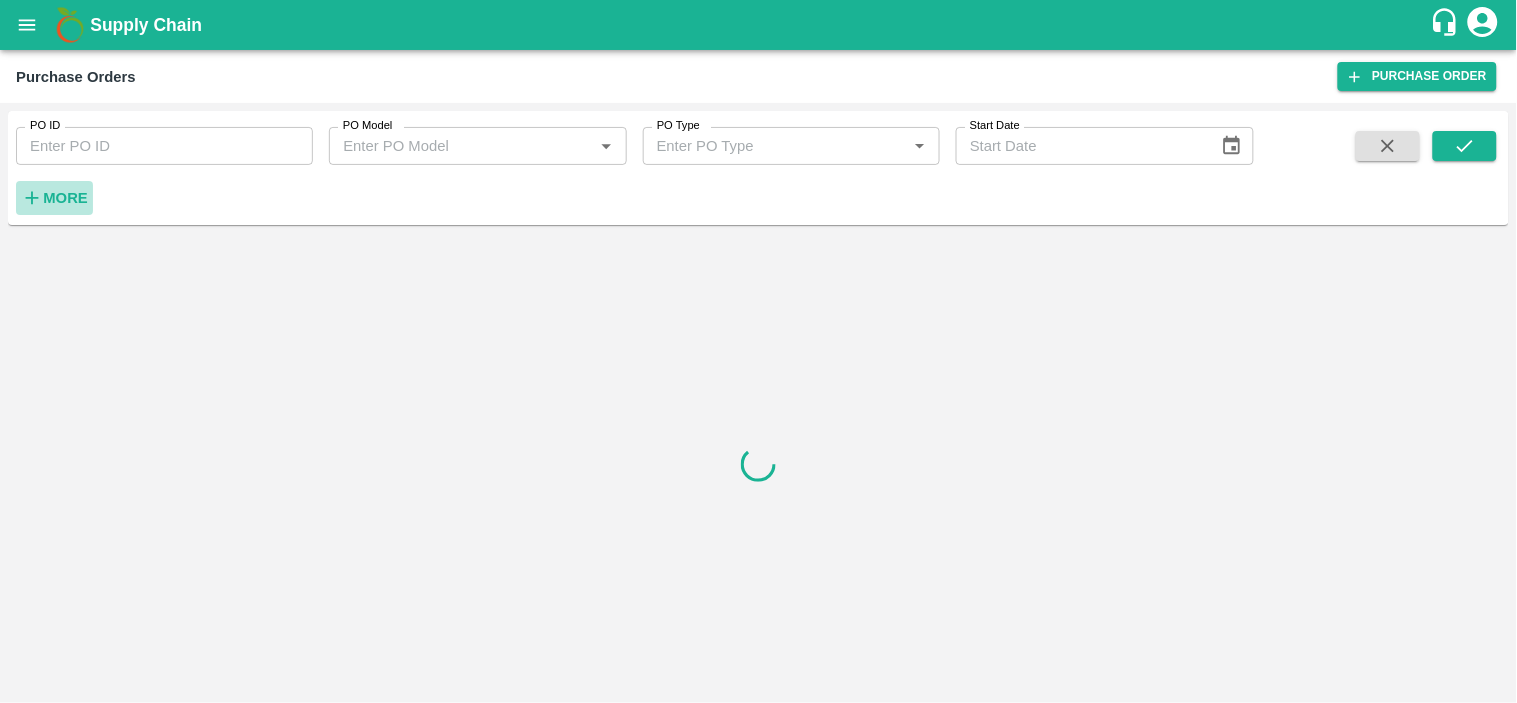 click on "More" at bounding box center (65, 198) 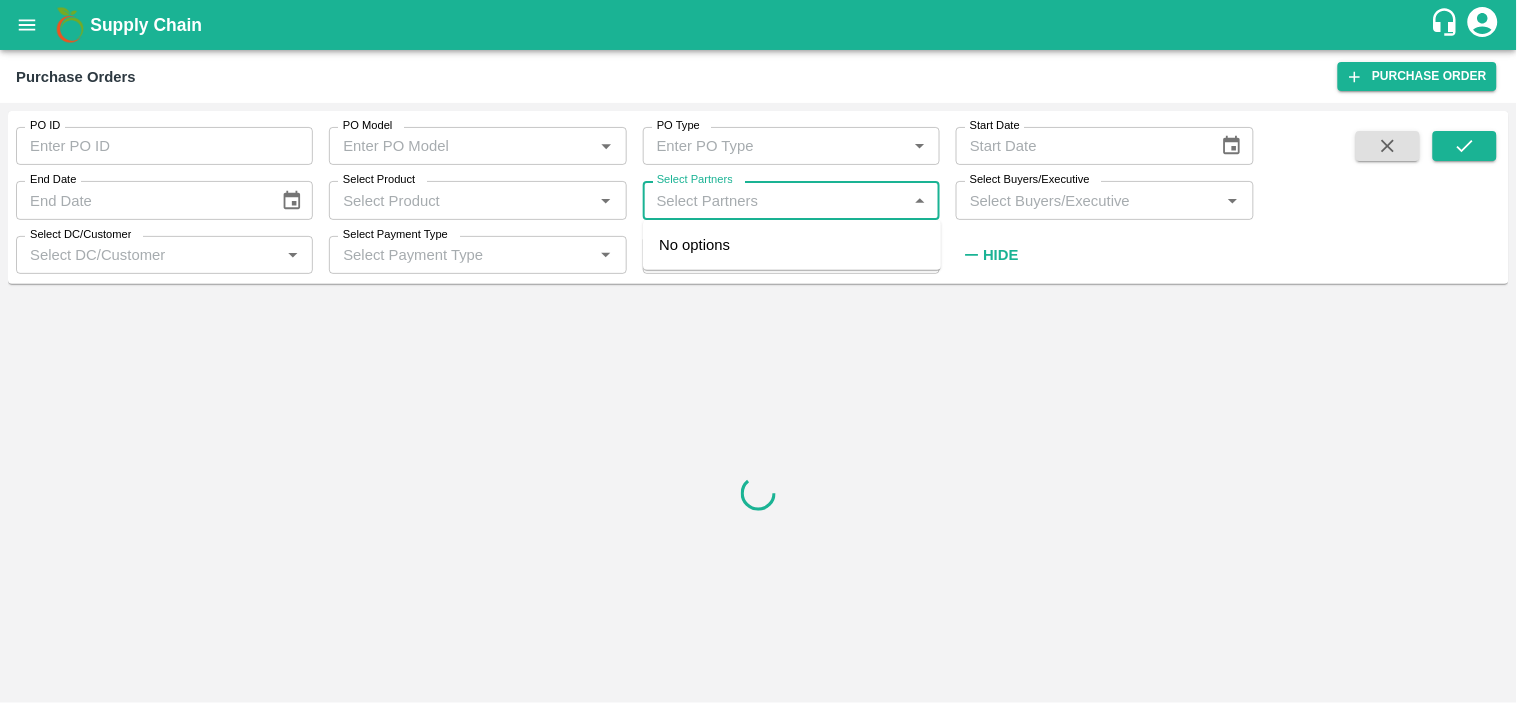 click on "Select Partners" at bounding box center (775, 200) 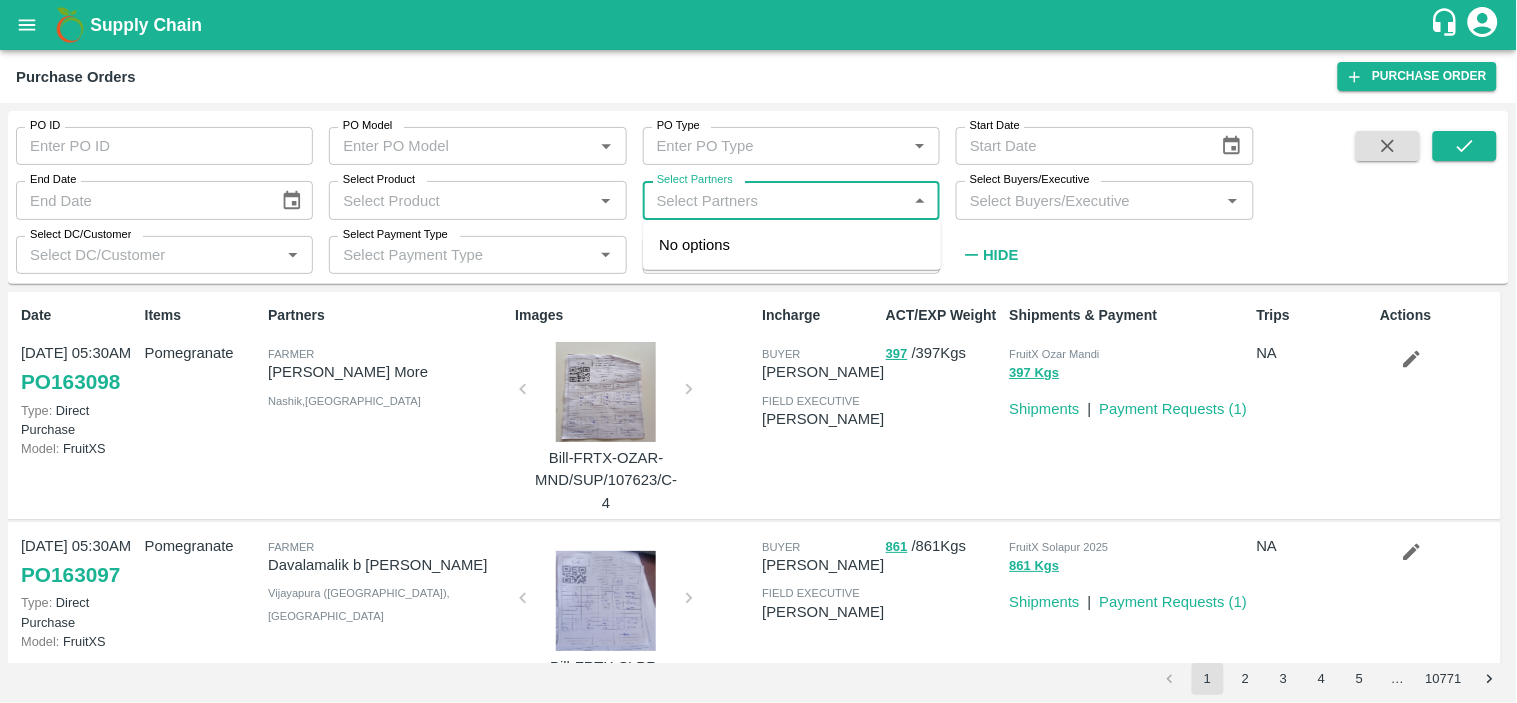 click on "Select Partners" at bounding box center (775, 200) 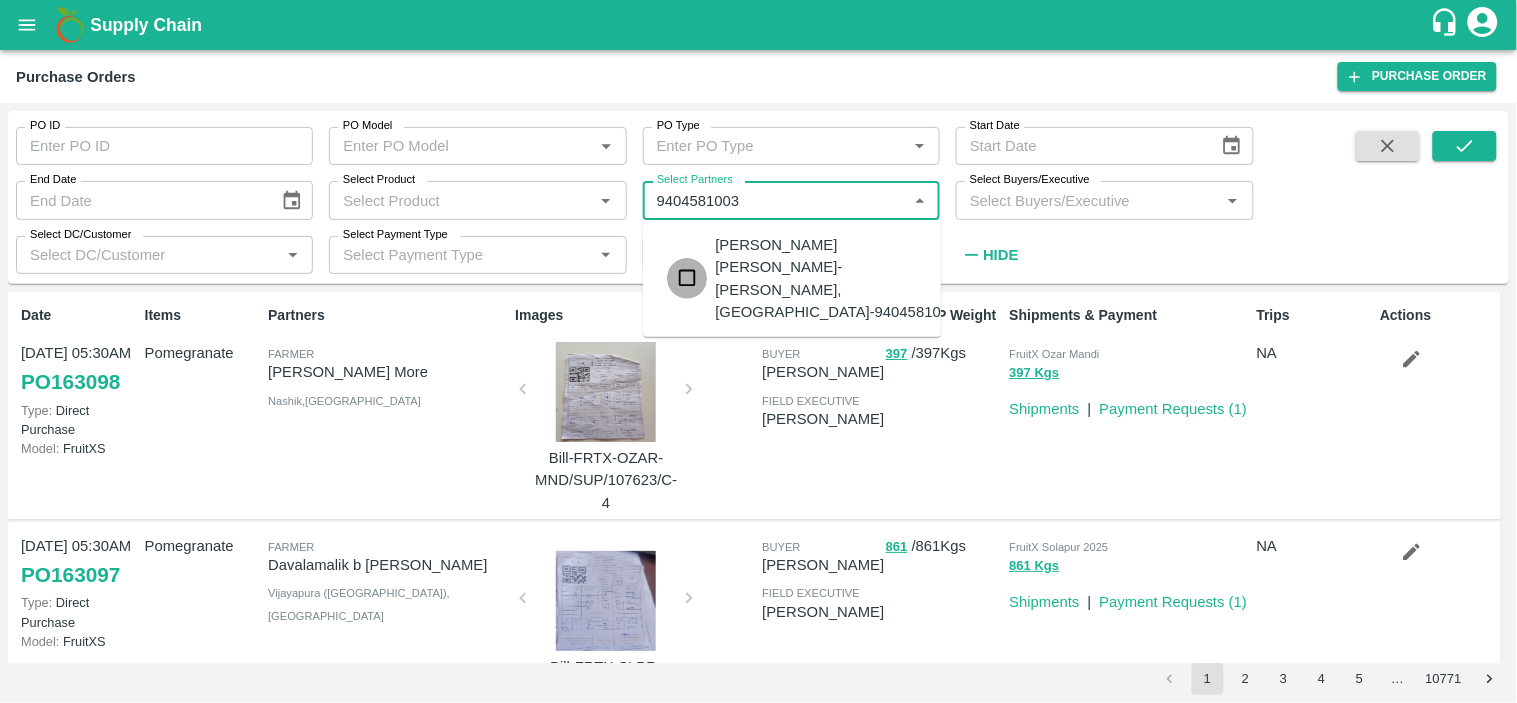 click at bounding box center (687, 278) 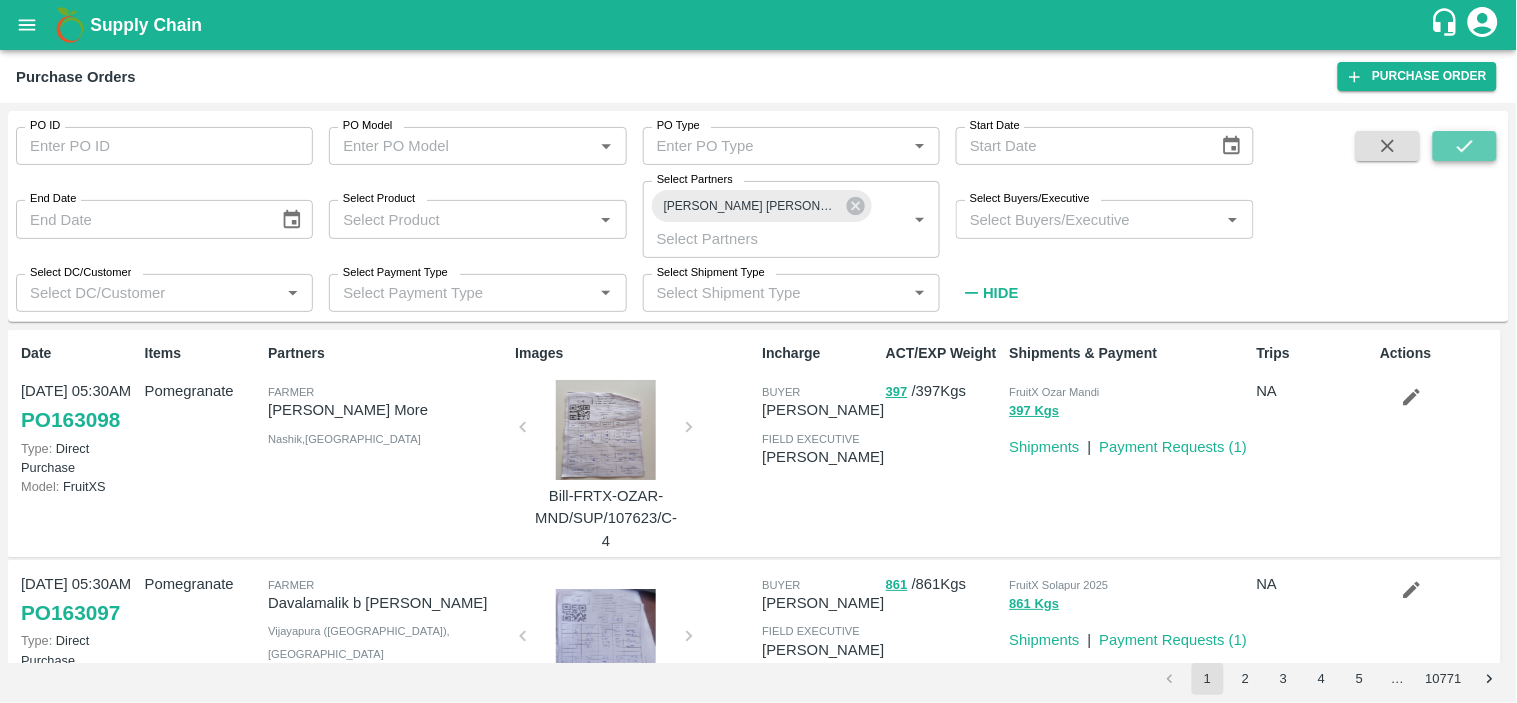 click at bounding box center (1465, 146) 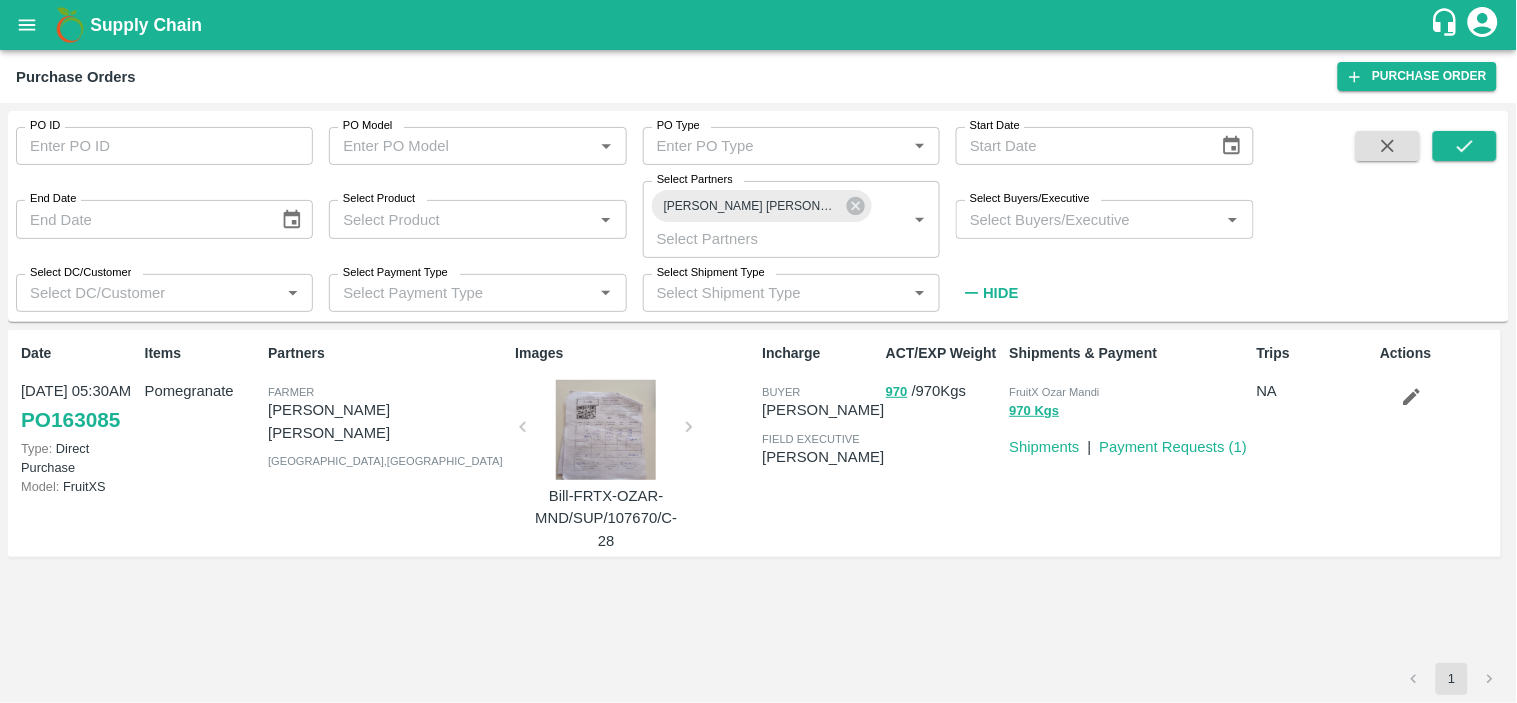 click at bounding box center [606, 430] 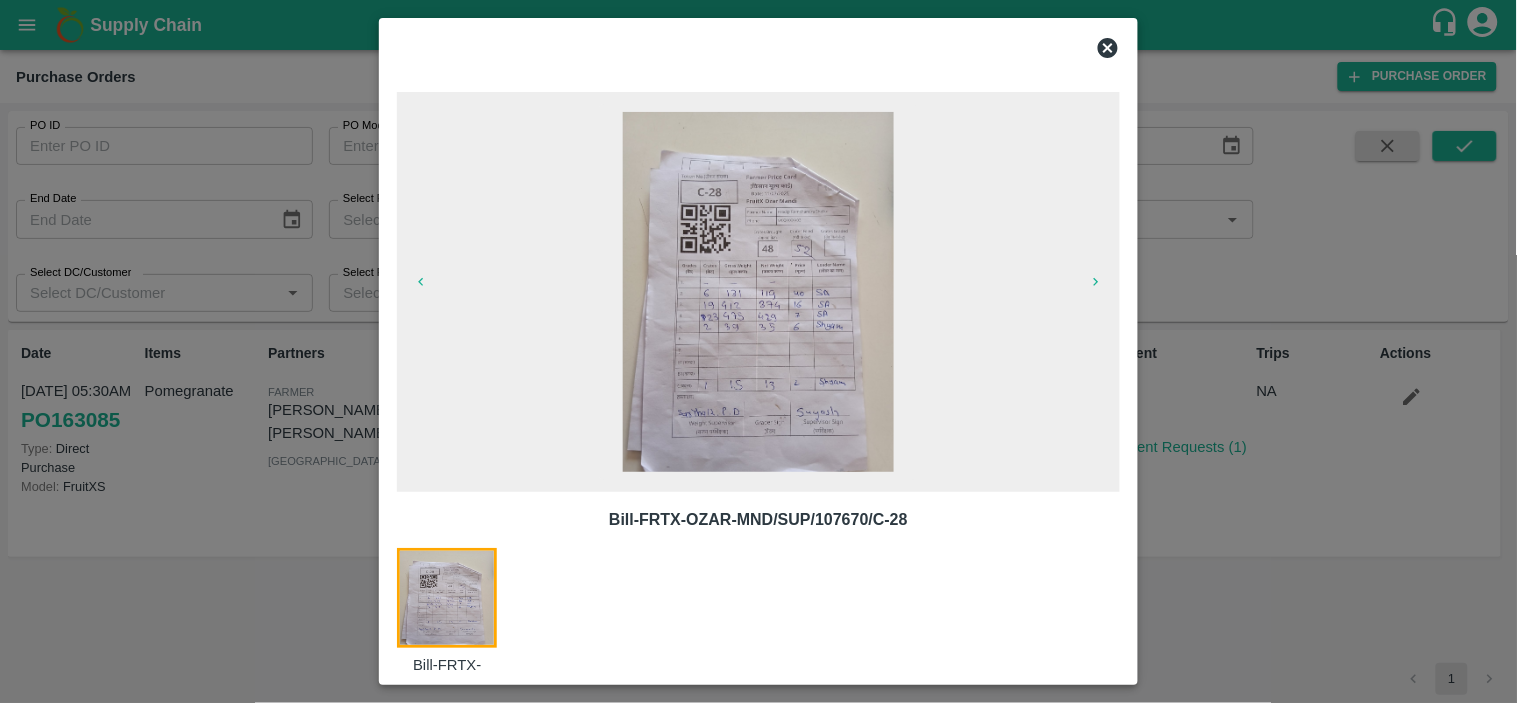 click at bounding box center [758, 292] 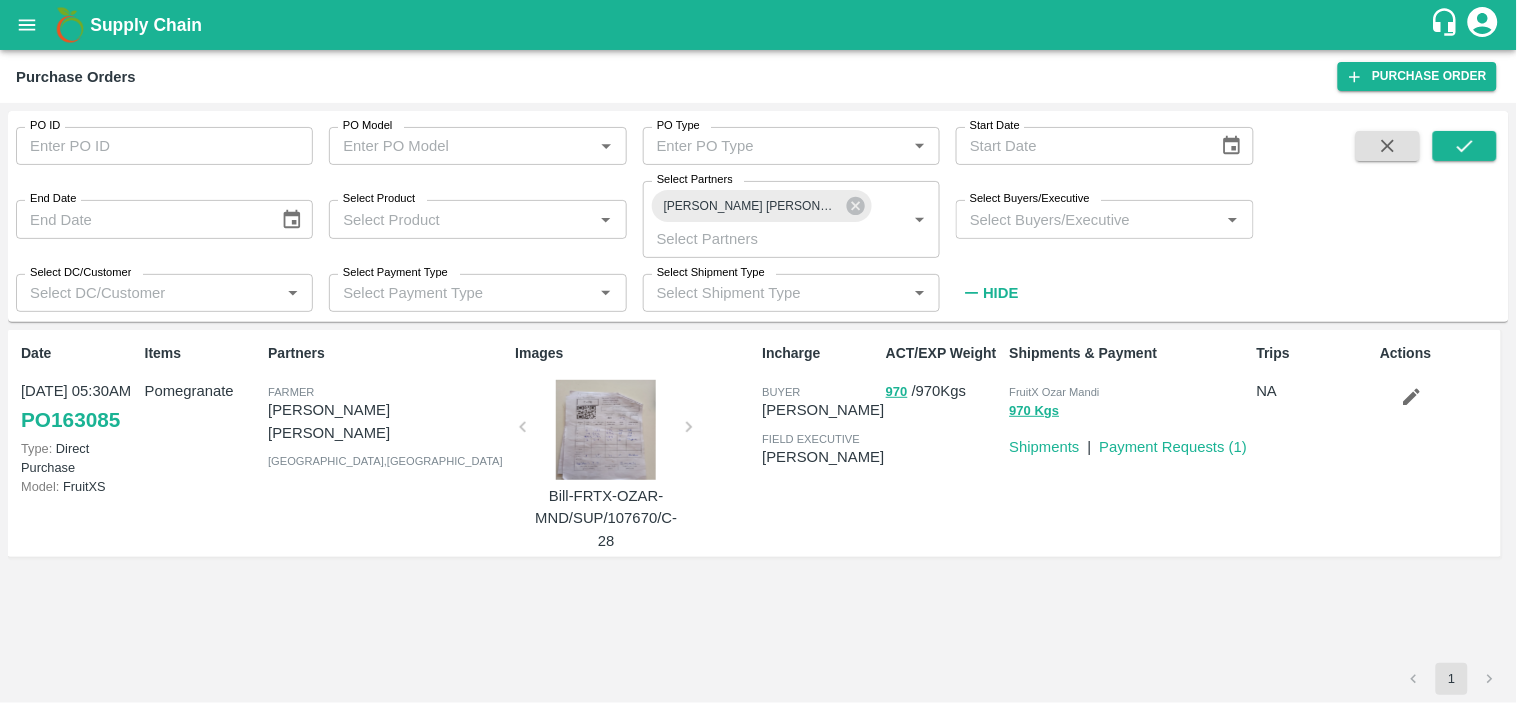 click 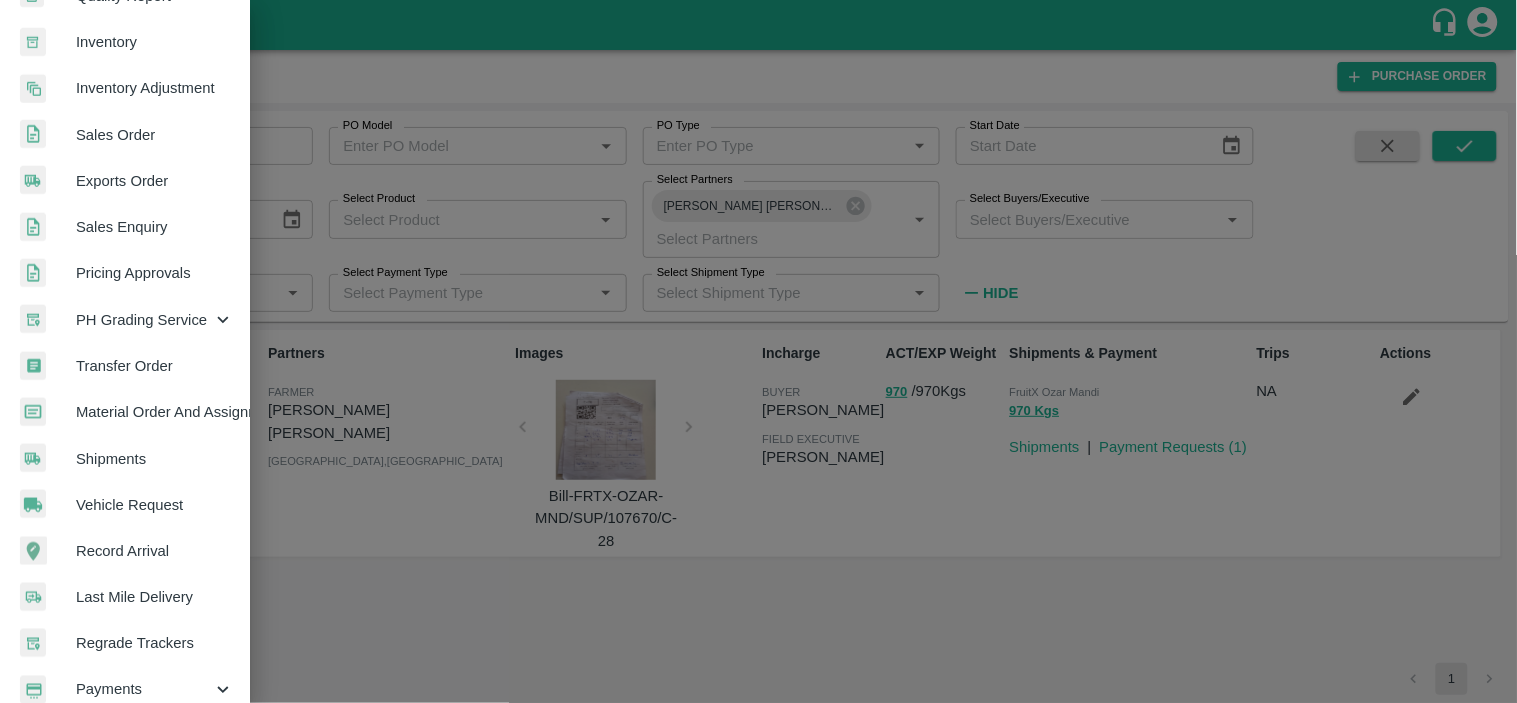scroll, scrollTop: 481, scrollLeft: 0, axis: vertical 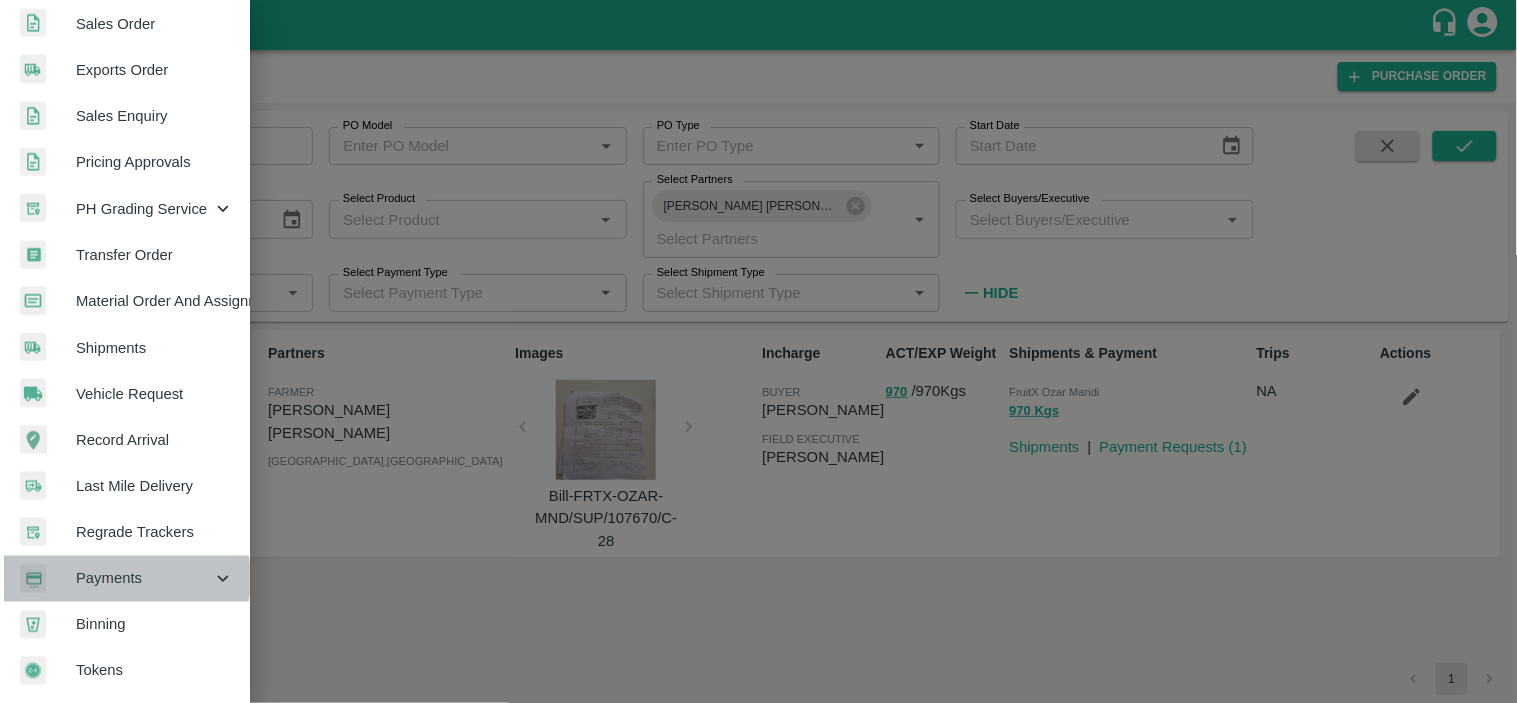 click on "Payments" at bounding box center (144, 579) 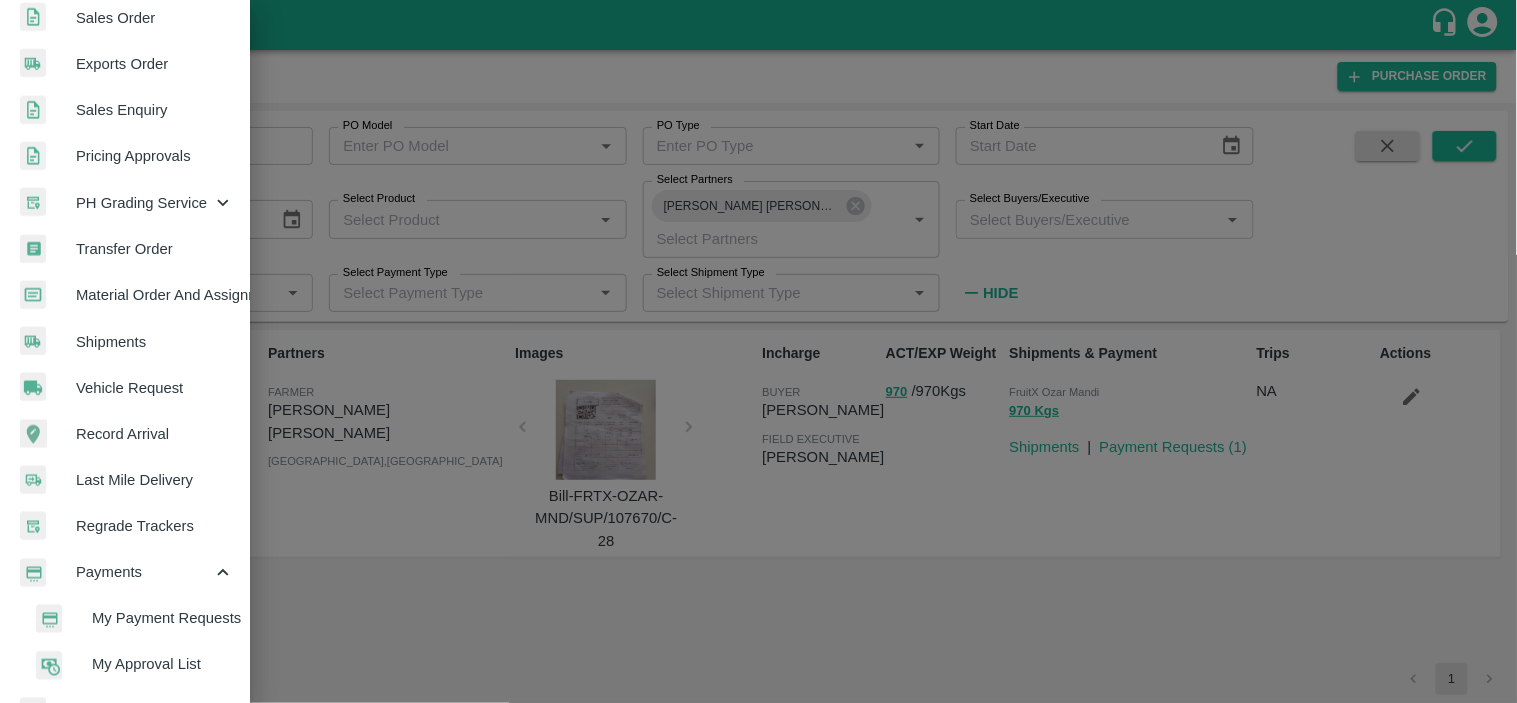 click on "My Payment Requests" at bounding box center [163, 619] 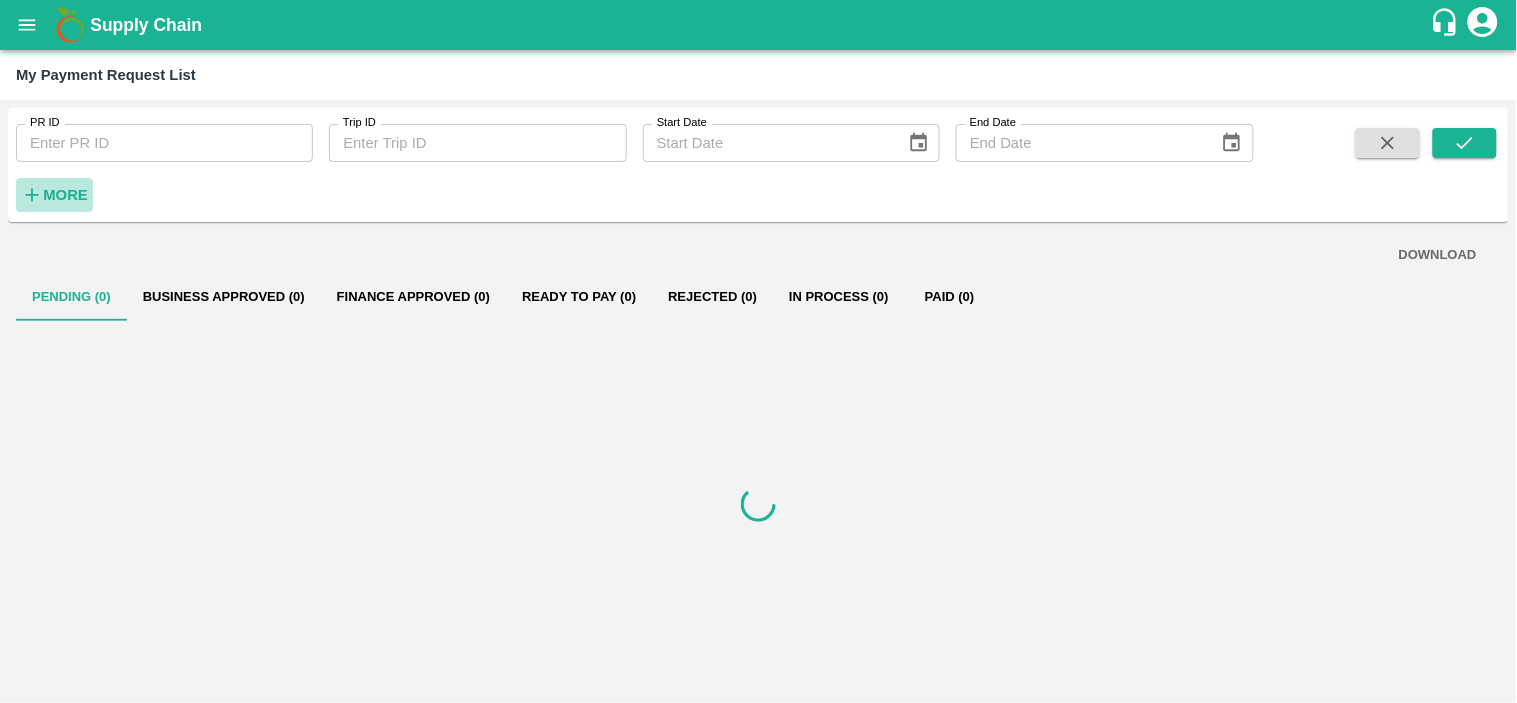 click on "More" at bounding box center (65, 195) 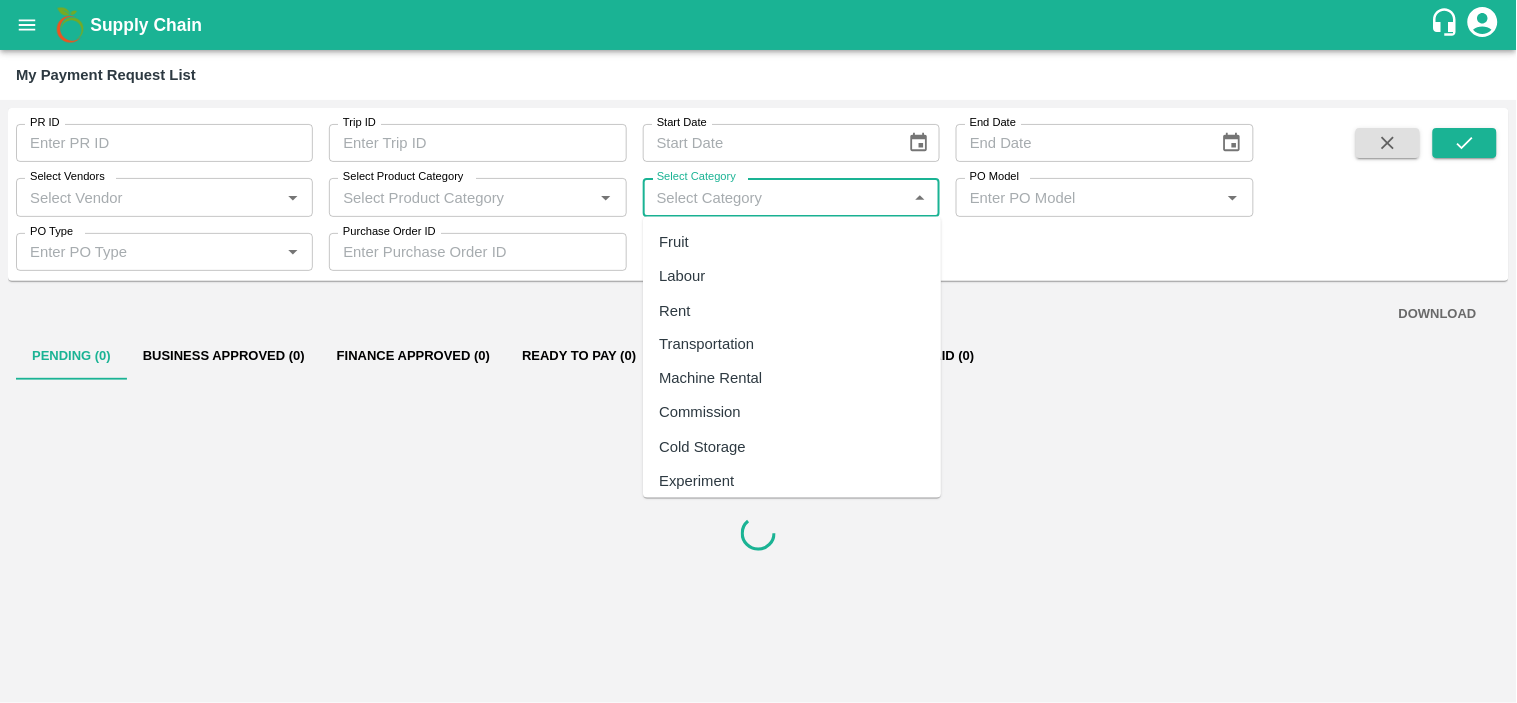click on "Select Category" at bounding box center (775, 197) 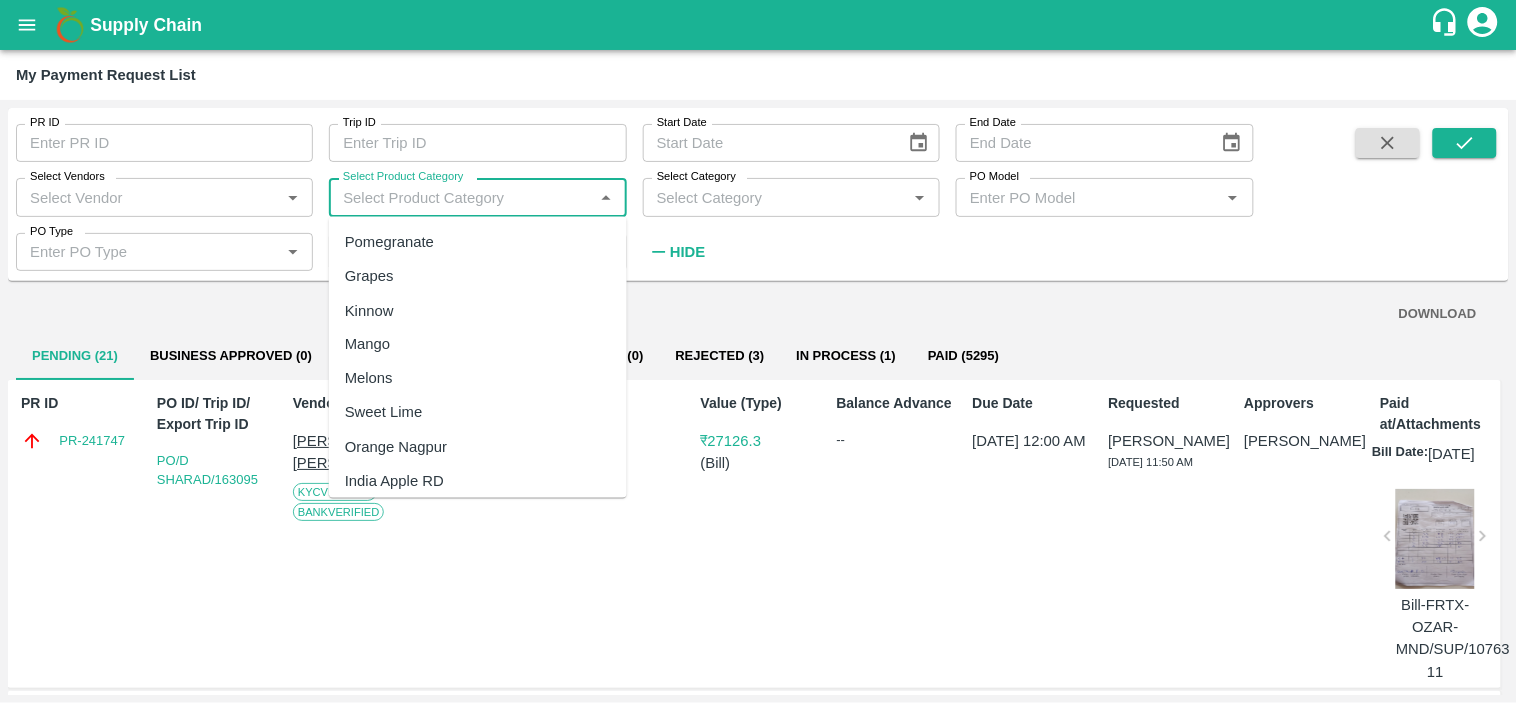 click on "Select Product Category" at bounding box center (461, 197) 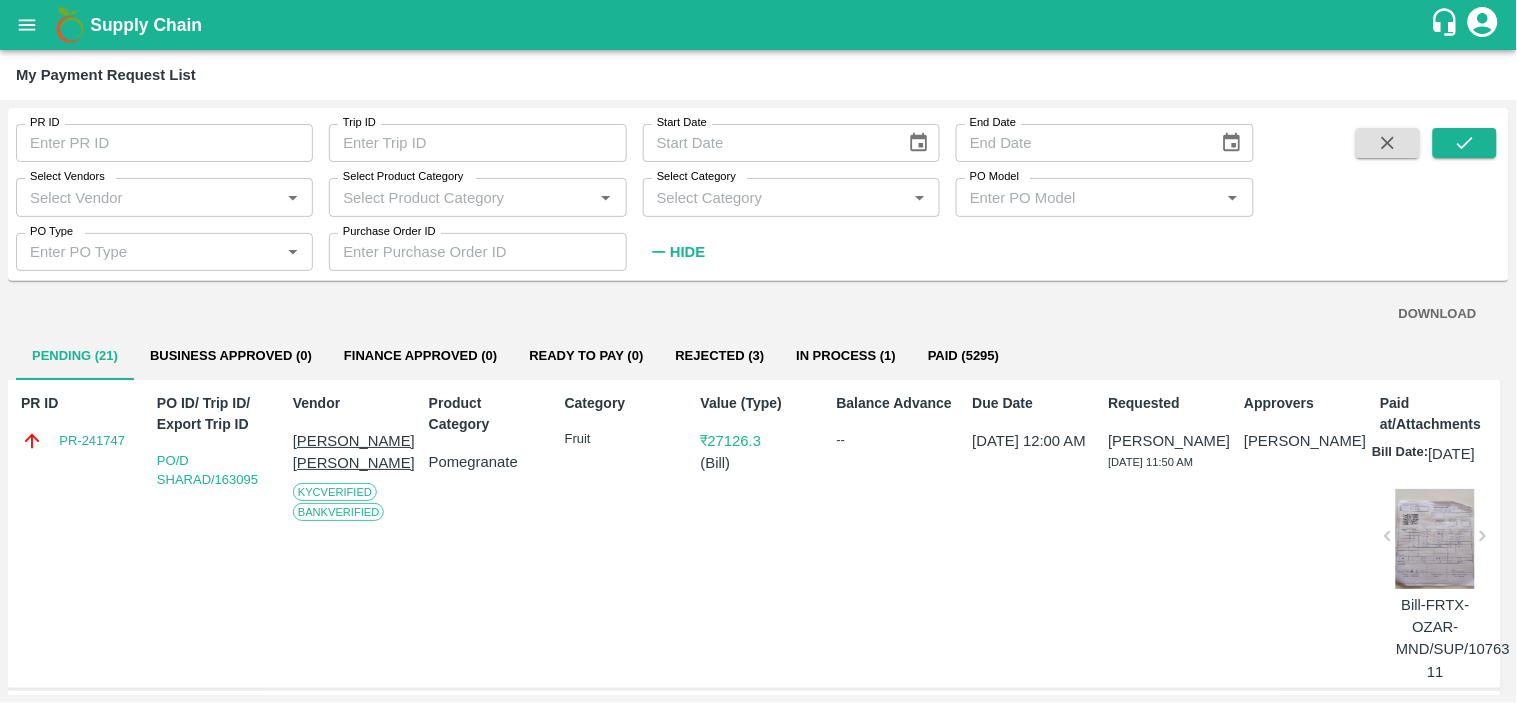 click on "PR ID PR ID Trip ID Trip ID Start Date Start Date End Date End Date Select Vendors Select Vendors   * Select Product Category Select Product Category   * Select Category Select Category   * PO Model PO Model   * PO Type PO Type   * Purchase Order ID Purchase Order ID Hide" at bounding box center [627, 189] 